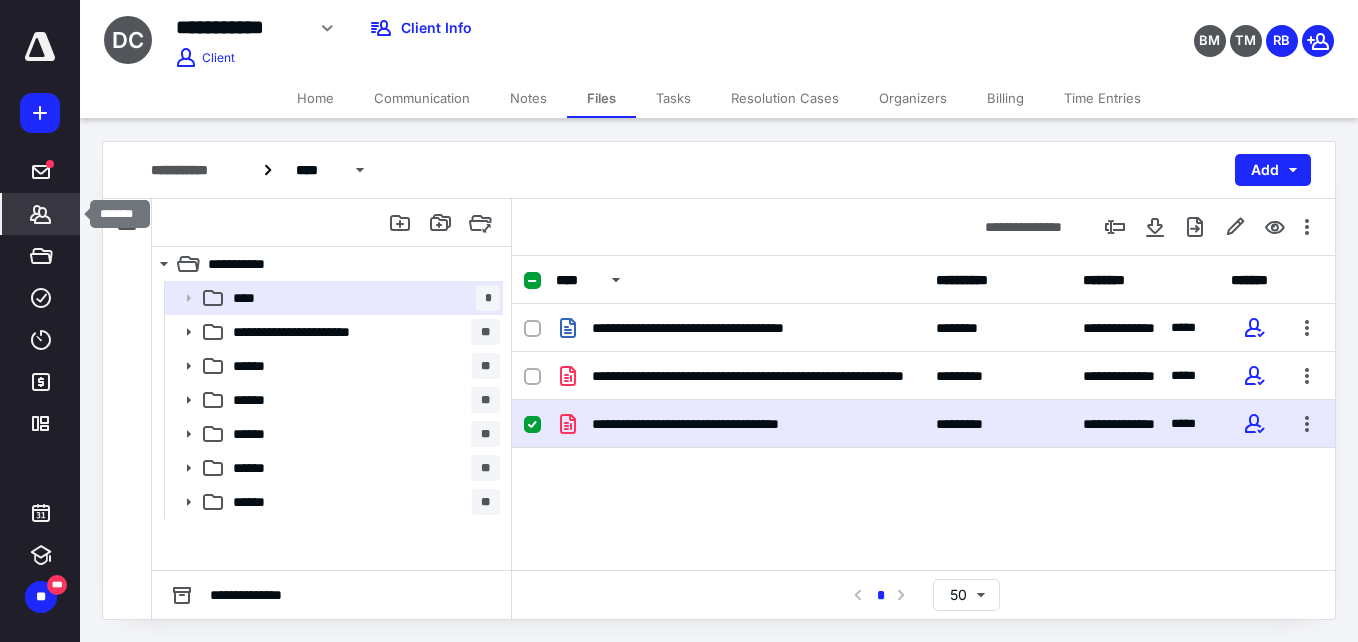 scroll, scrollTop: 0, scrollLeft: 0, axis: both 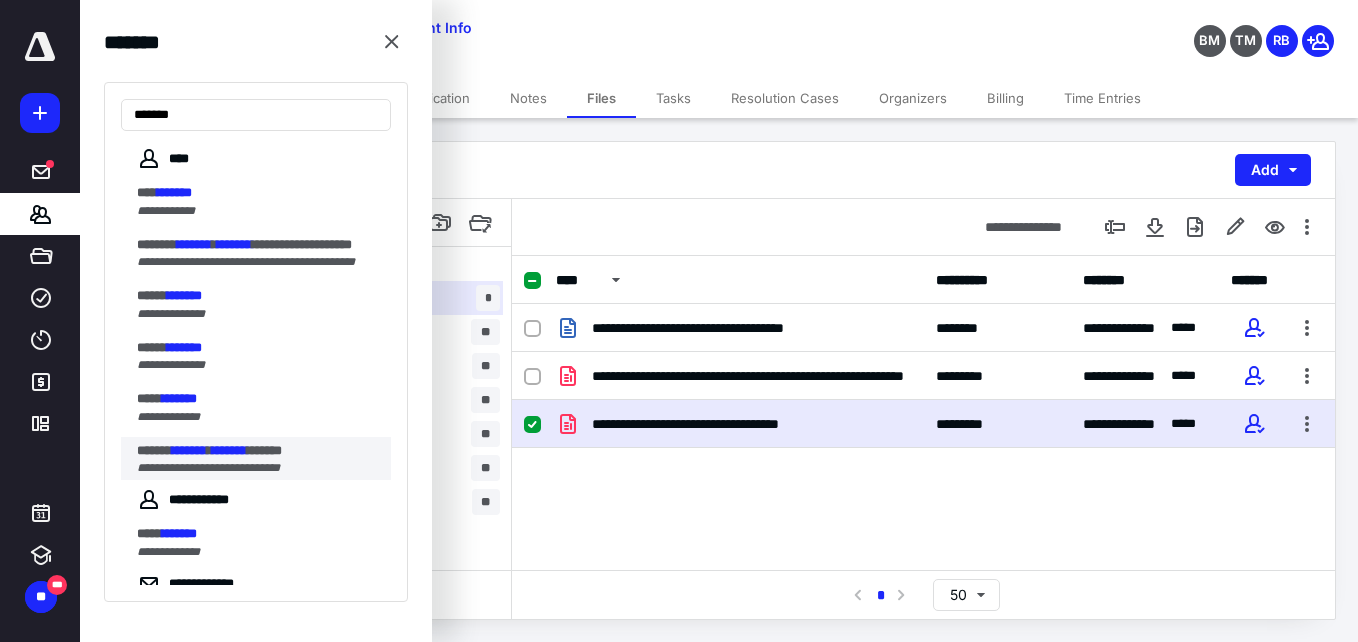 type on "*******" 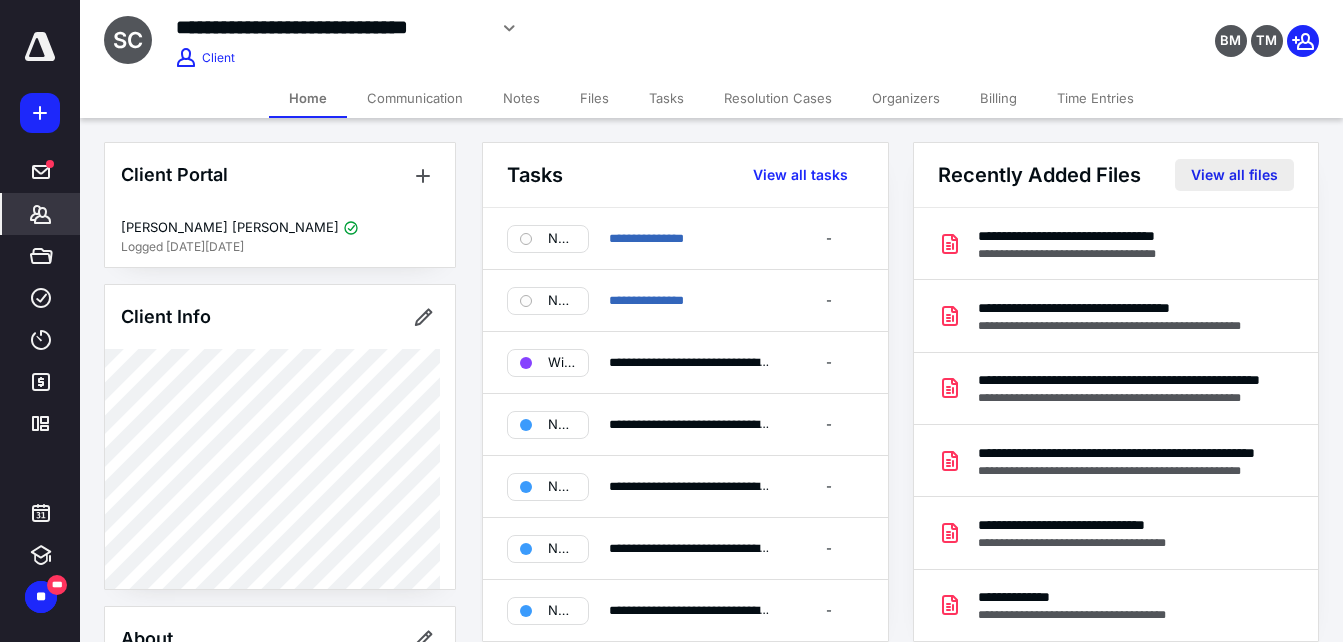 click on "View all files" at bounding box center [1234, 175] 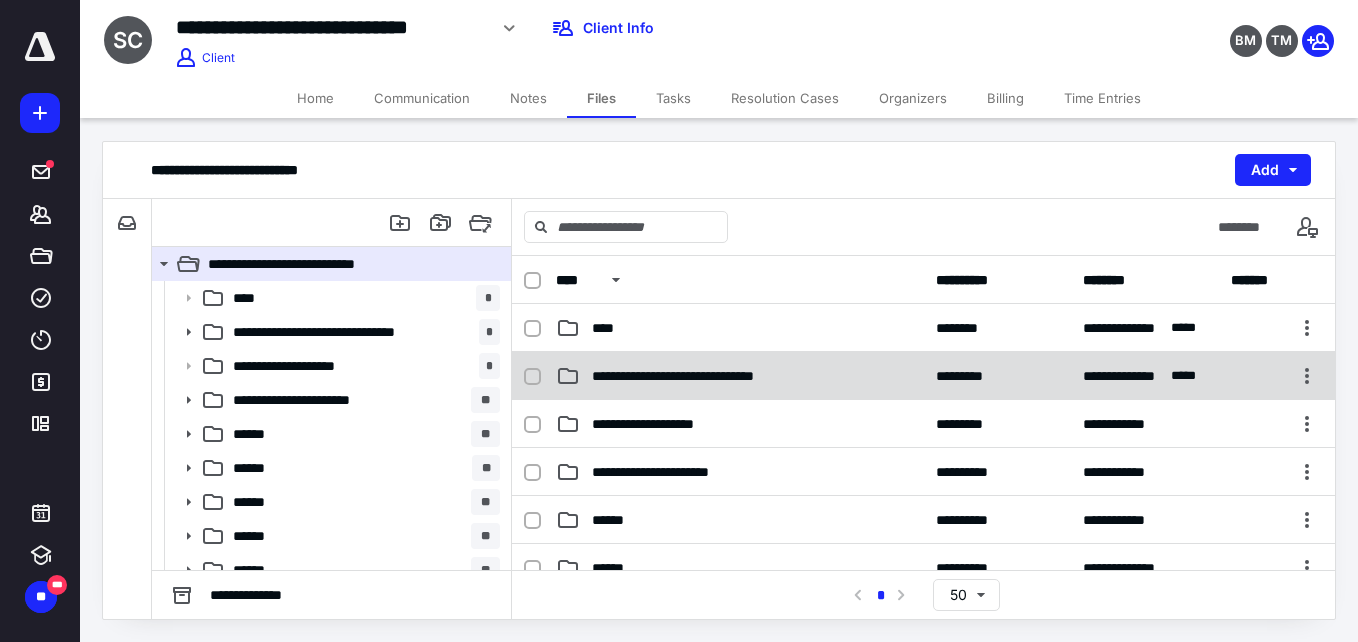 click on "**********" at bounding box center (740, 376) 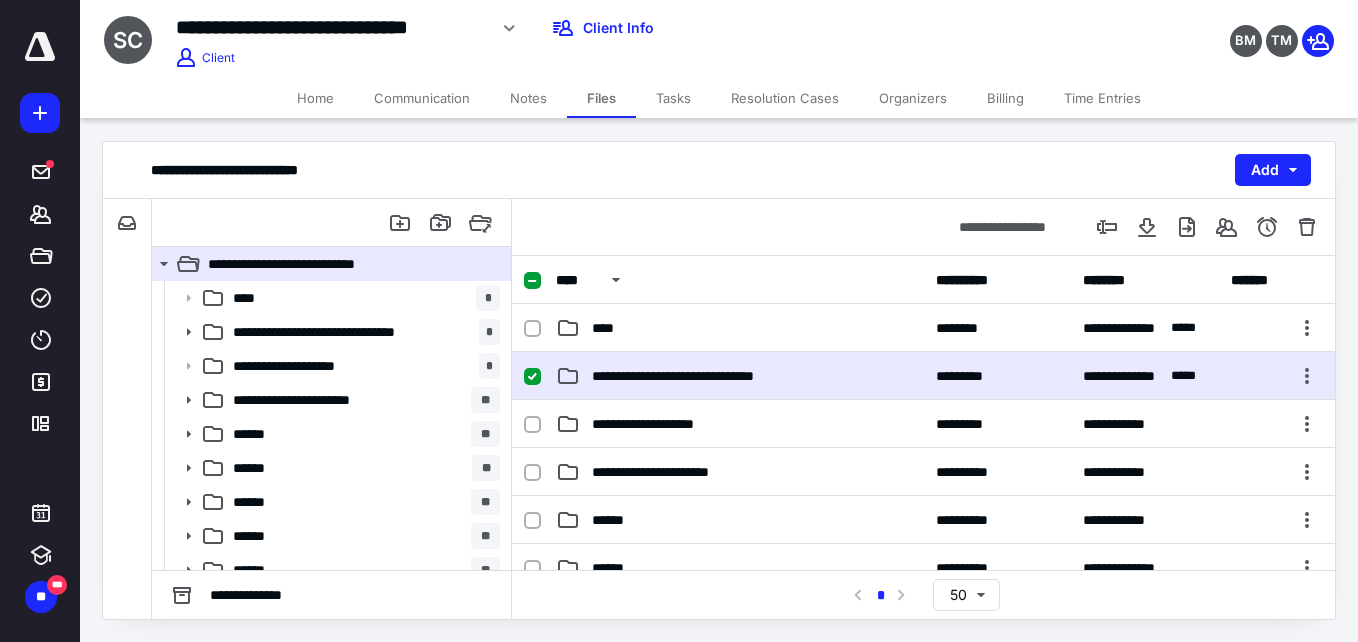 click on "**********" at bounding box center (740, 376) 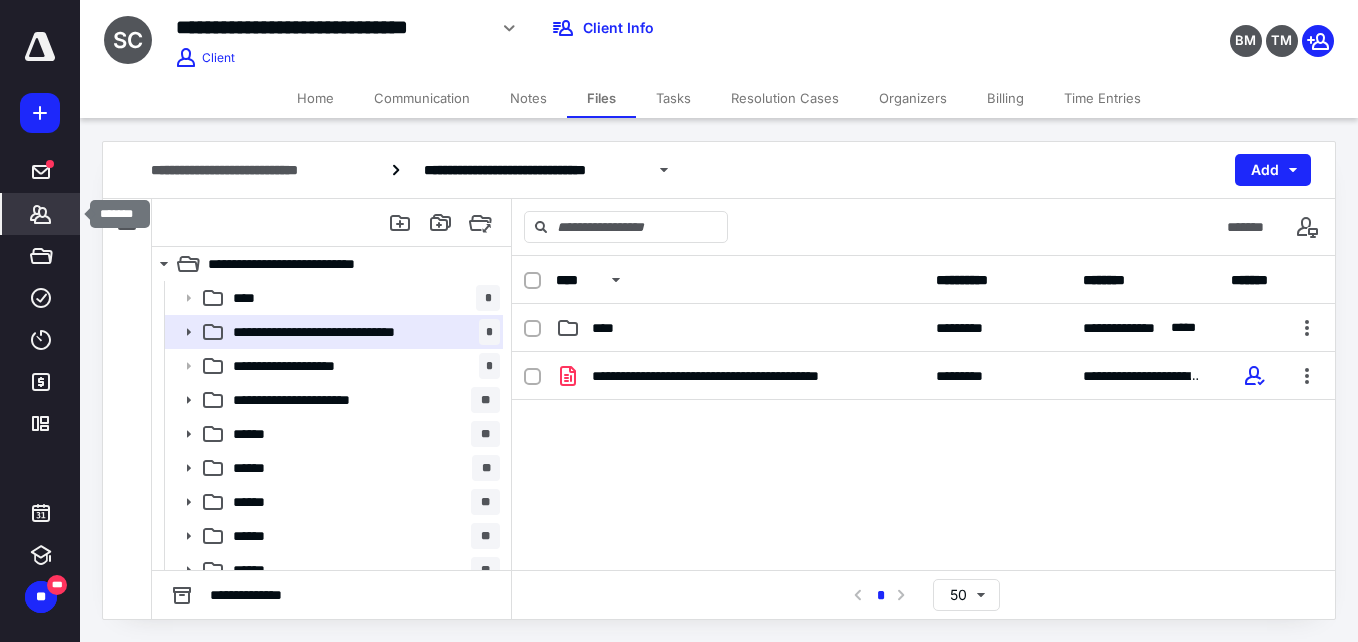click 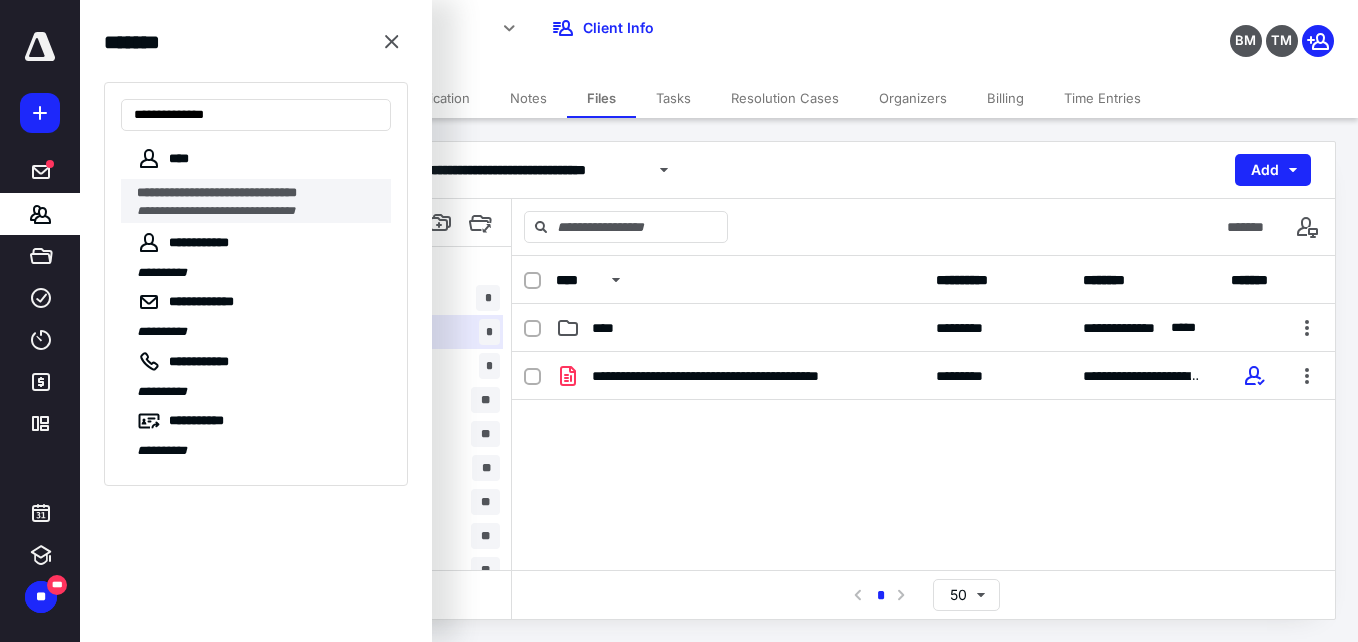 type on "**********" 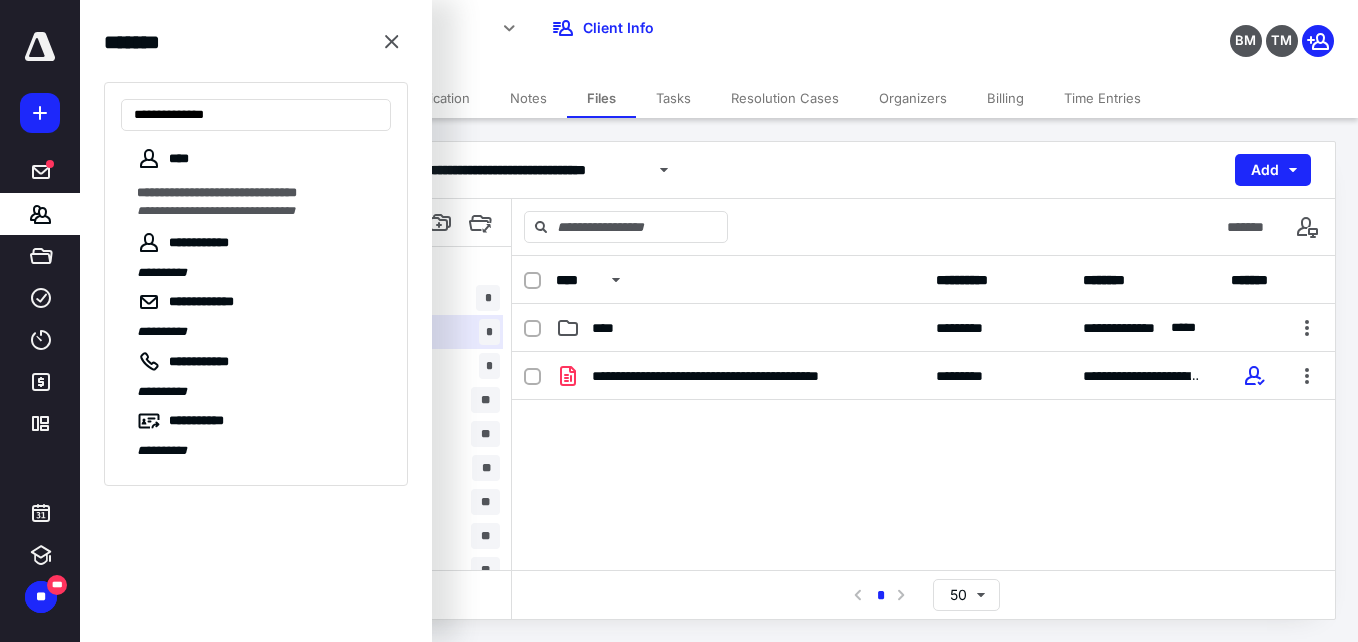 click on "**********" at bounding box center [252, 192] 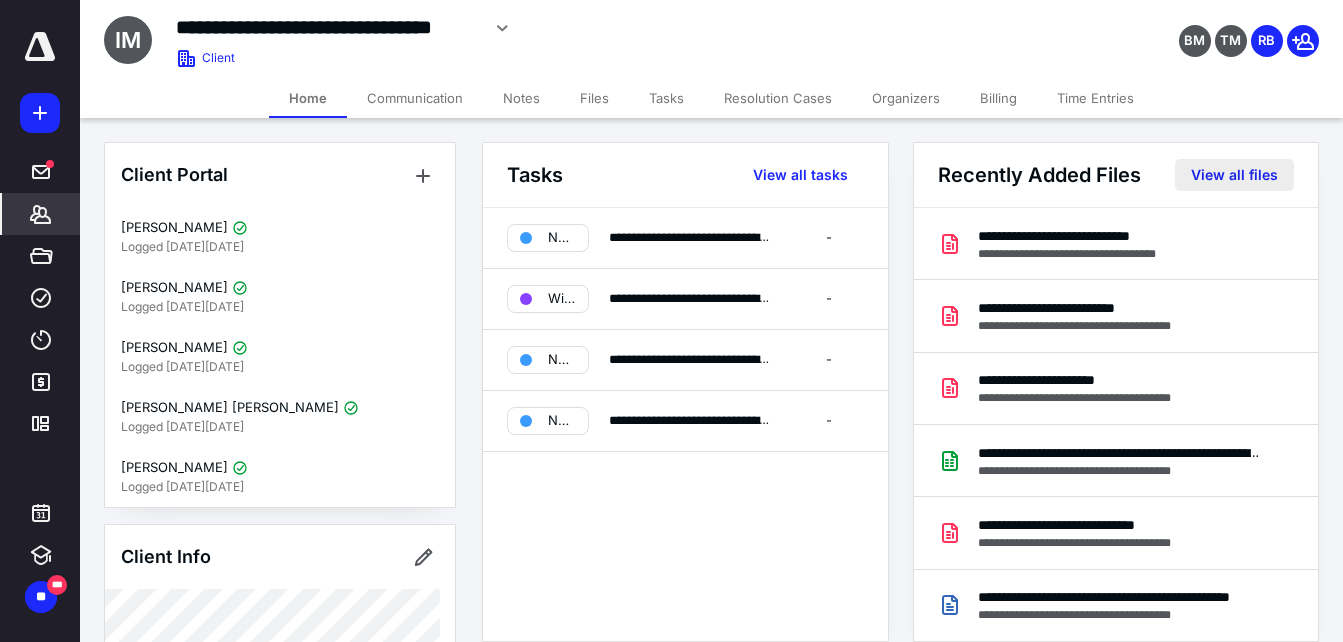 click on "View all files" at bounding box center [1234, 175] 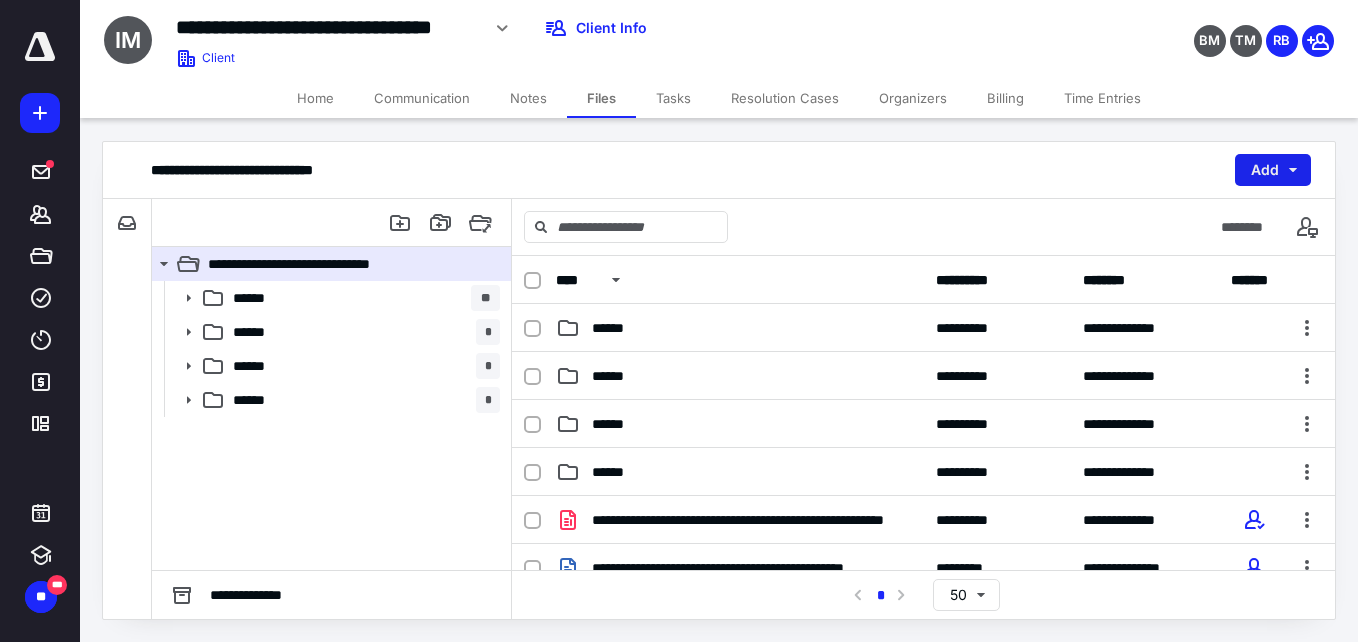 click on "Add" at bounding box center [1273, 170] 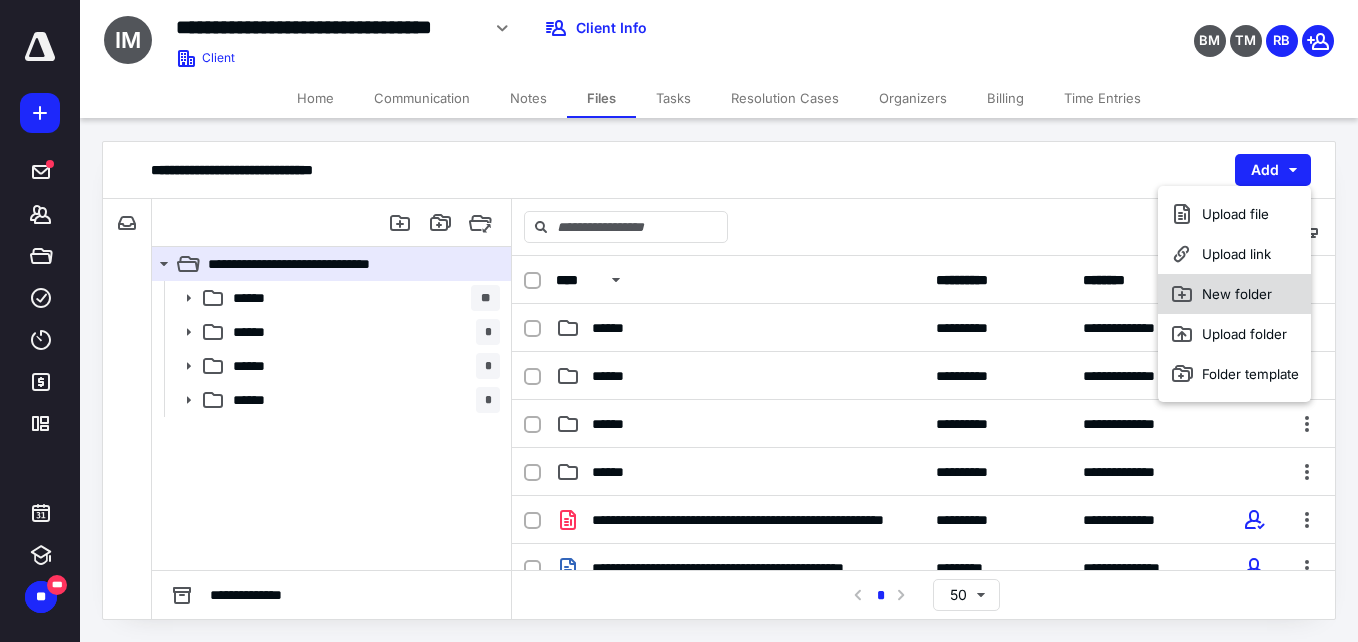 click on "New folder" at bounding box center (1234, 294) 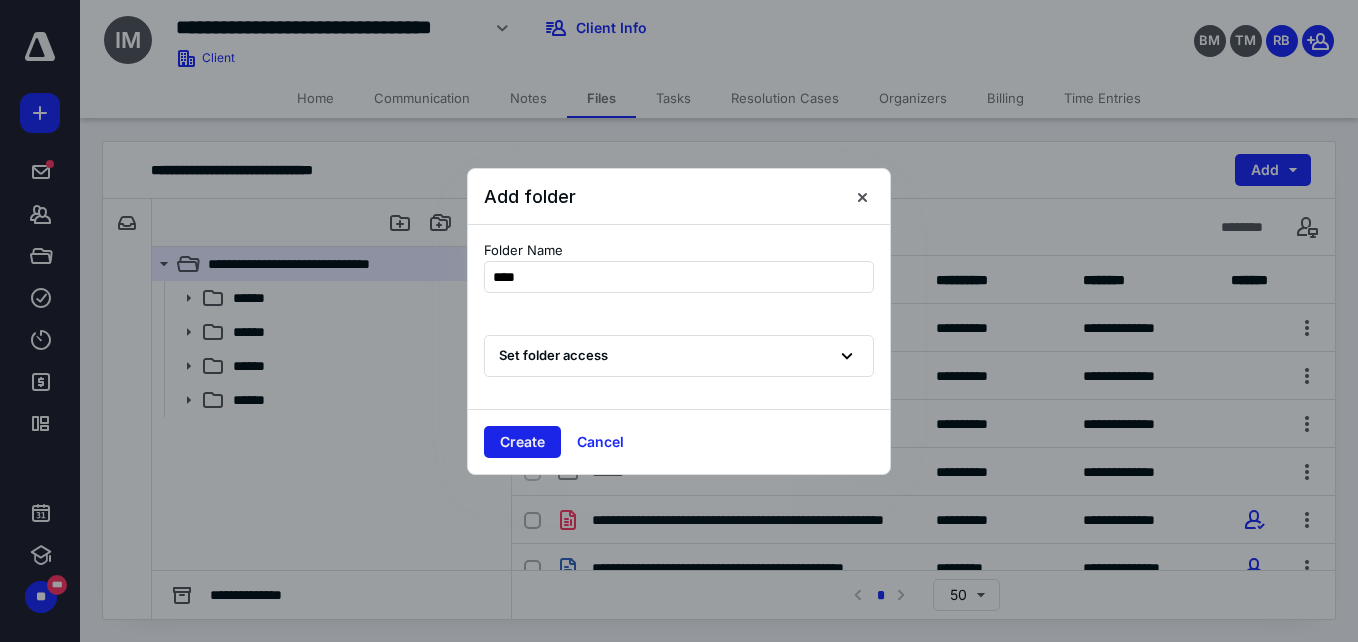 type on "****" 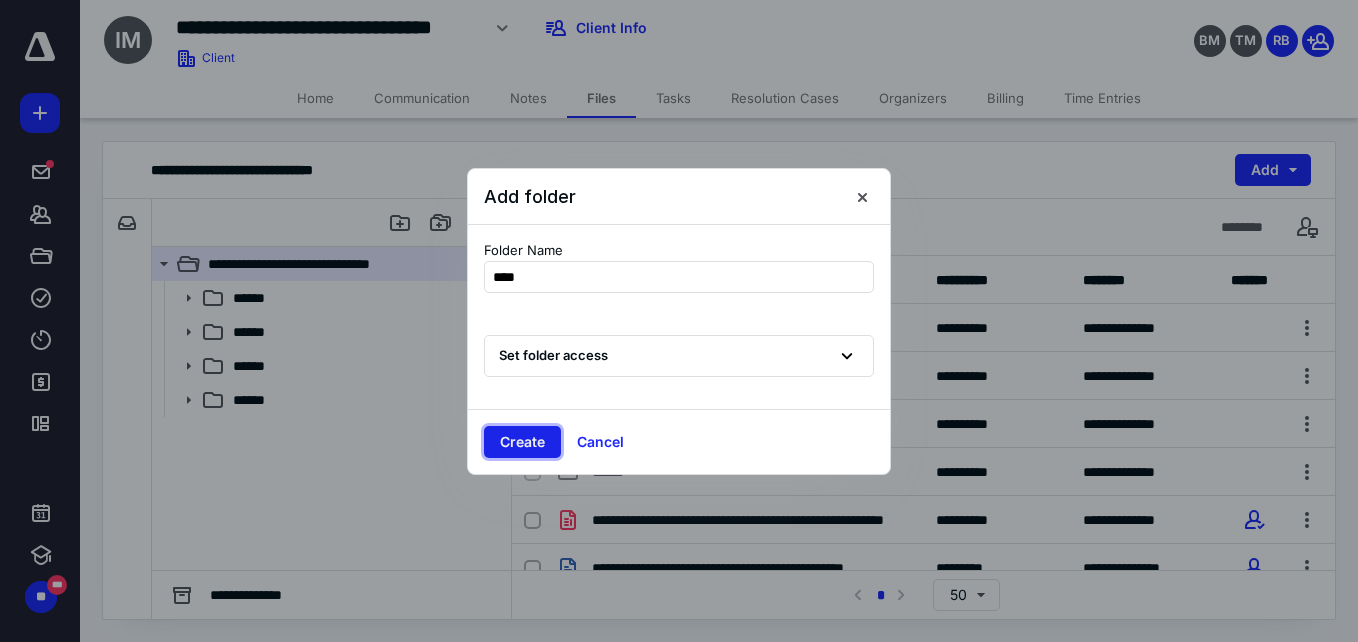 click on "Create" at bounding box center [522, 442] 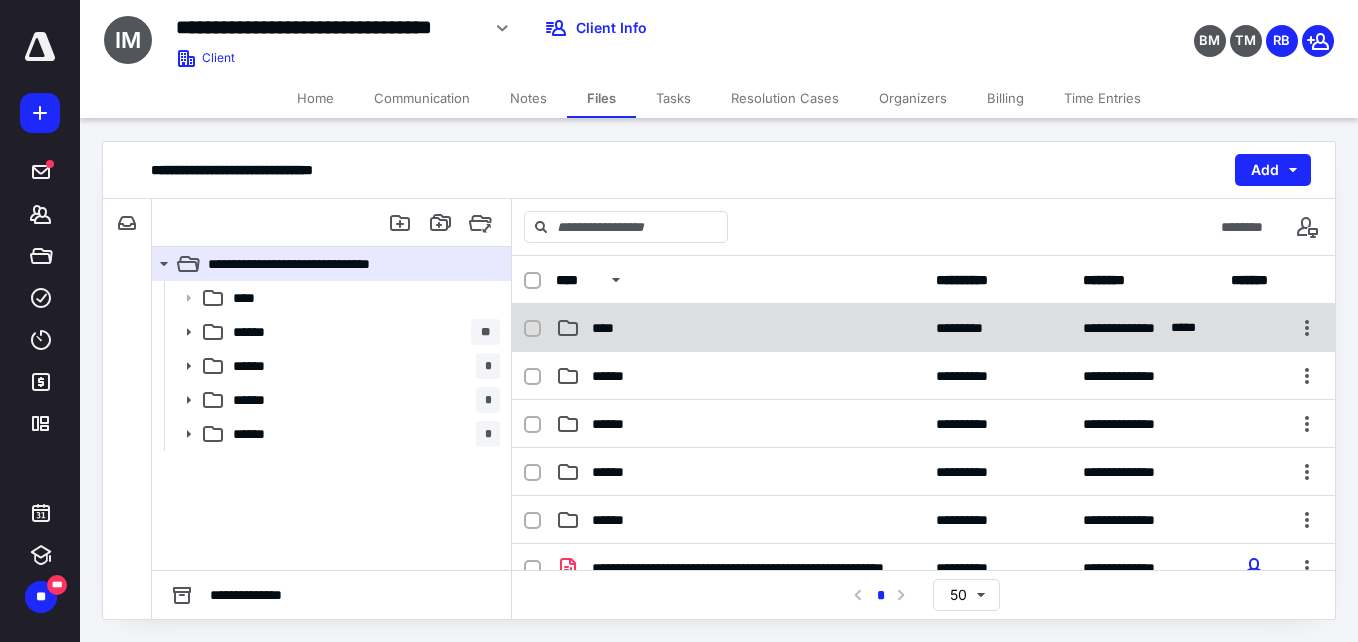 click on "**********" at bounding box center (923, 328) 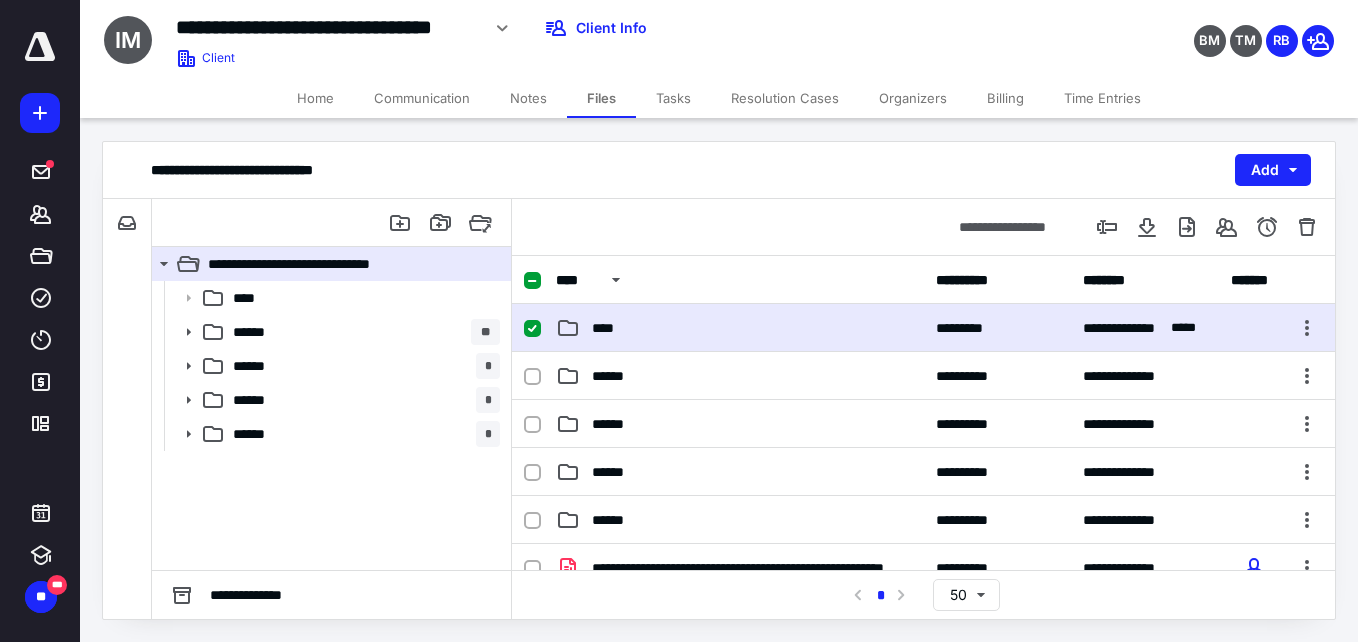 click on "**********" at bounding box center [923, 328] 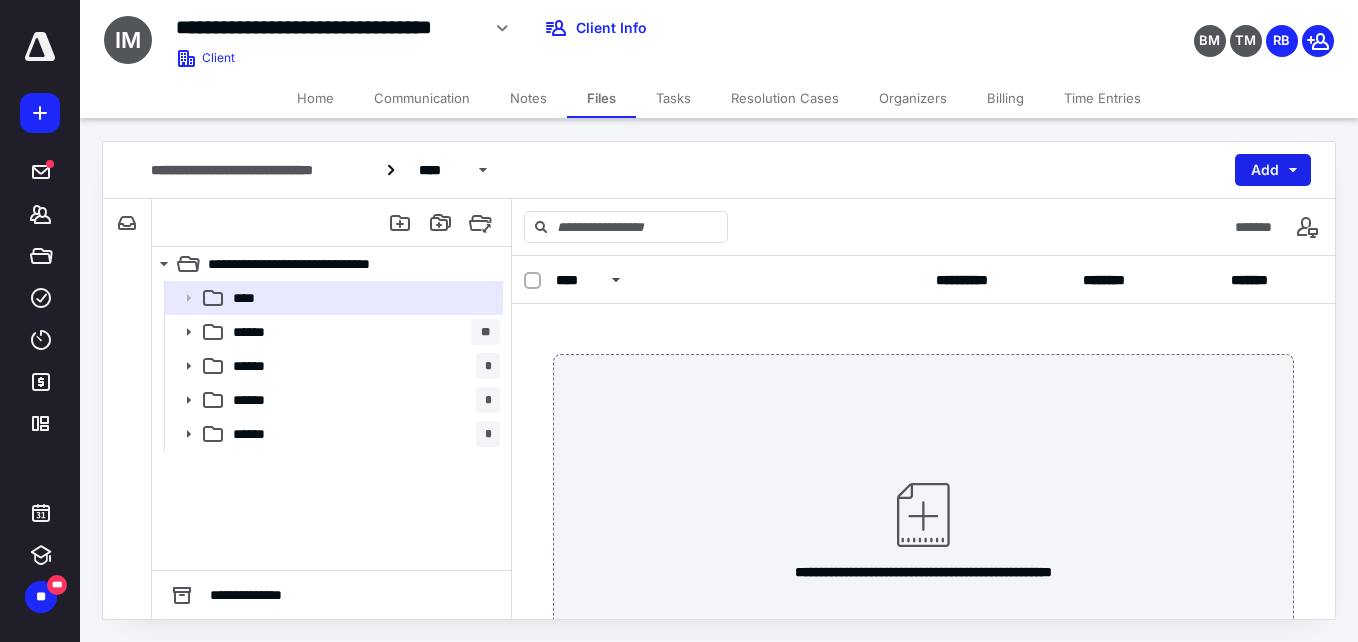click on "Add" at bounding box center [1273, 170] 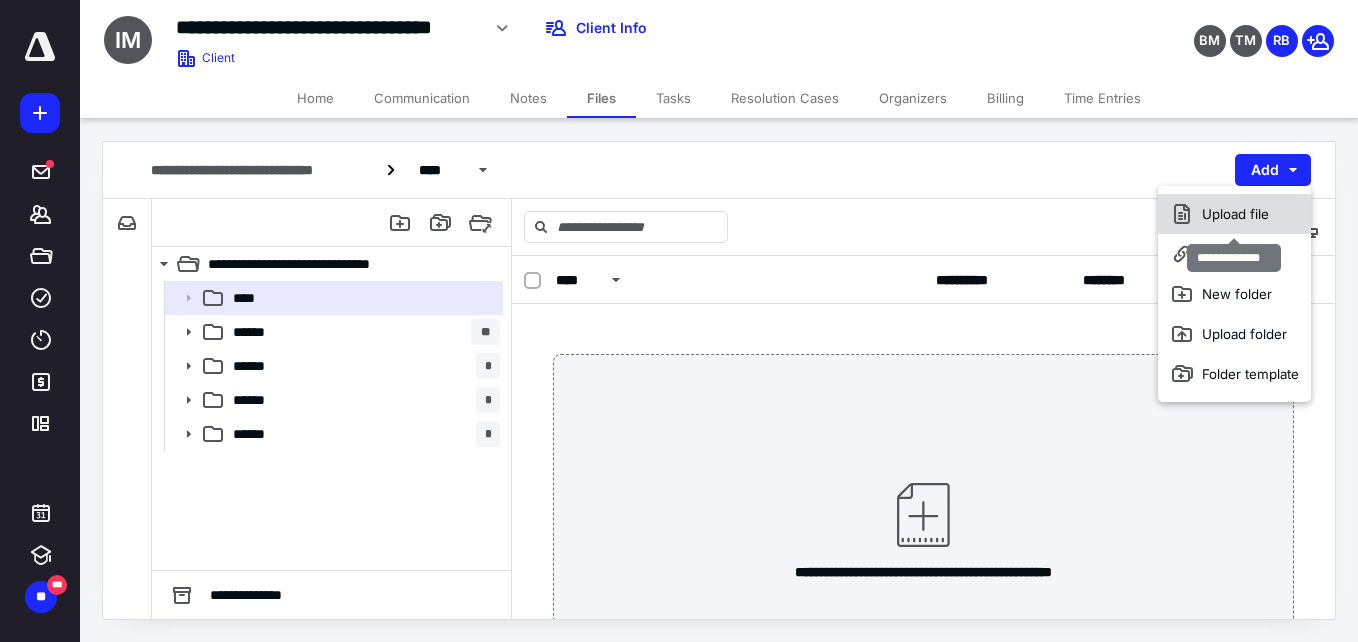 click on "Upload file" at bounding box center [1234, 214] 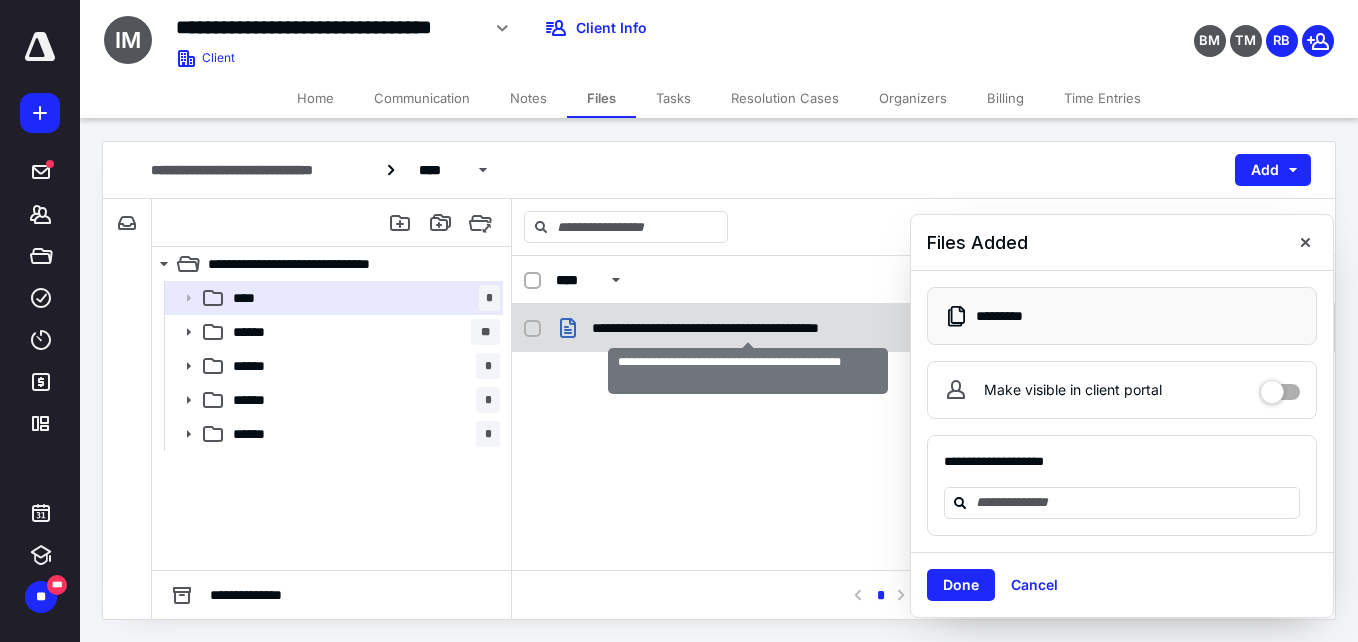 click on "**********" at bounding box center [748, 328] 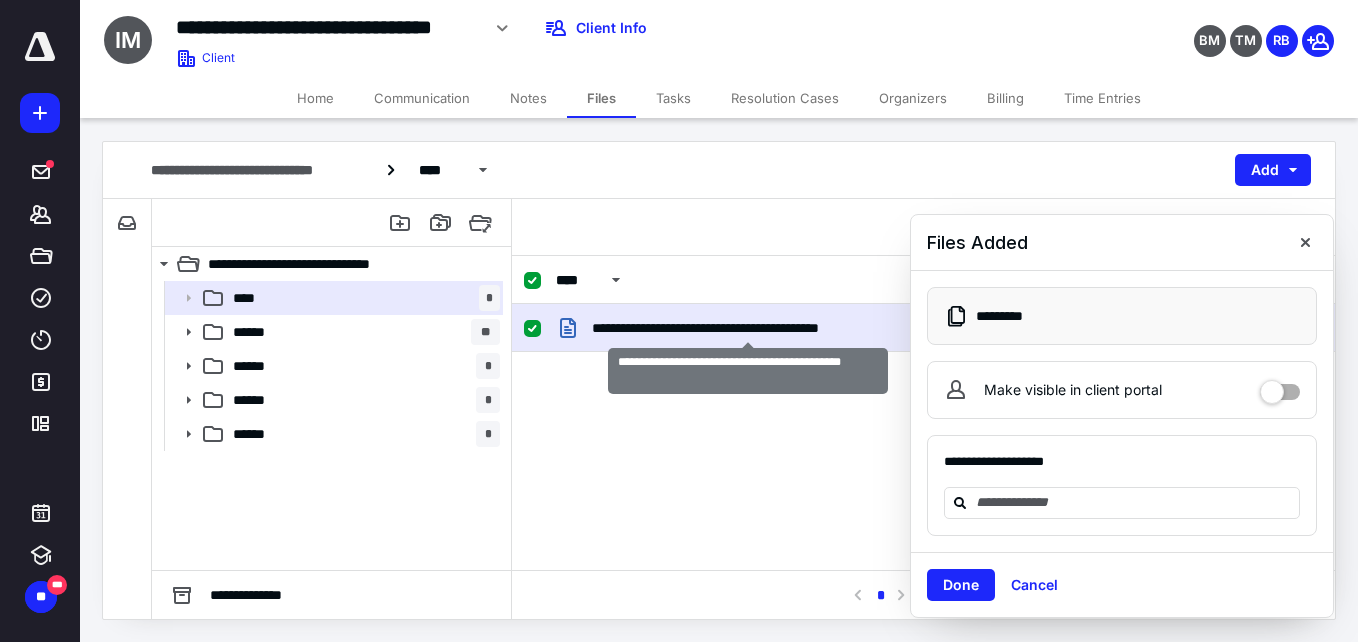 click on "**********" at bounding box center (748, 328) 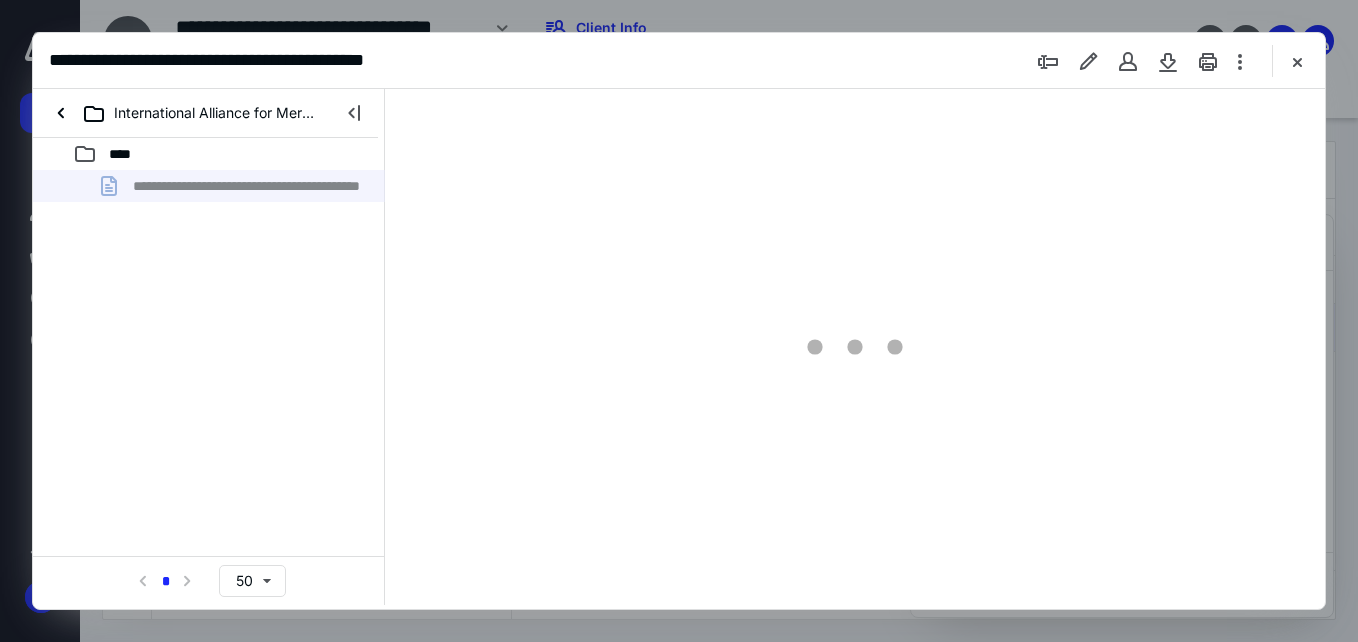 scroll, scrollTop: 0, scrollLeft: 0, axis: both 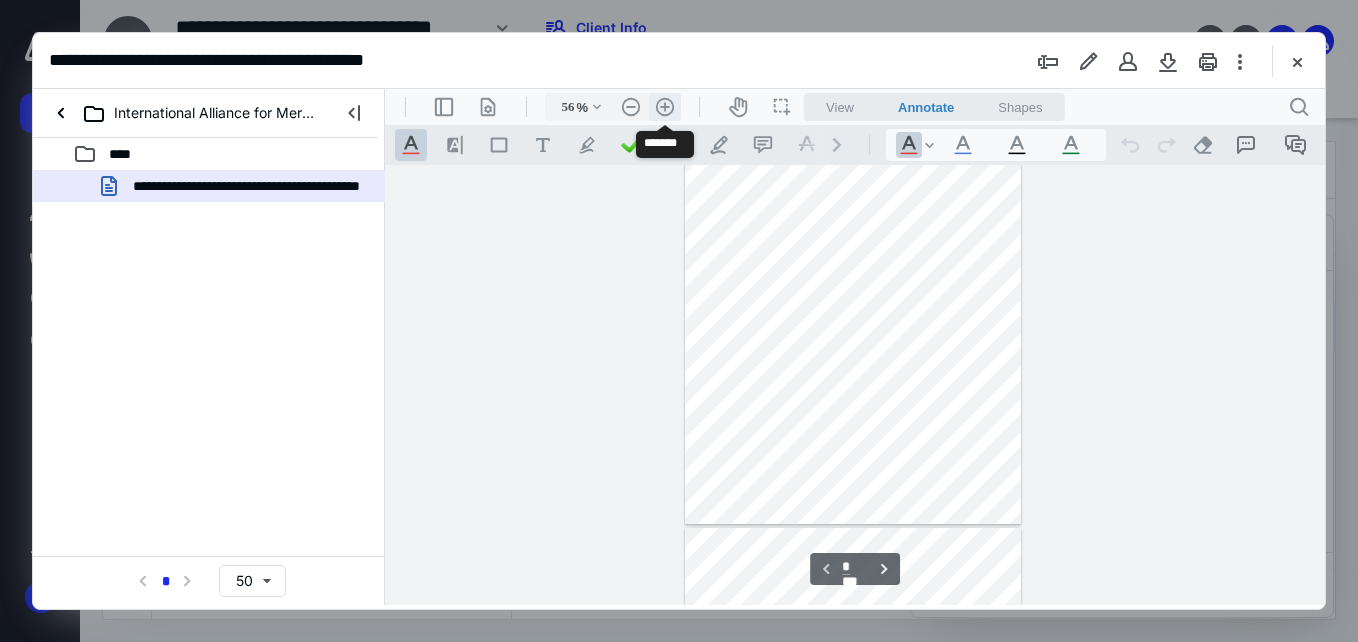 click on ".cls-1{fill:#abb0c4;} icon - header - zoom - in - line" at bounding box center [665, 107] 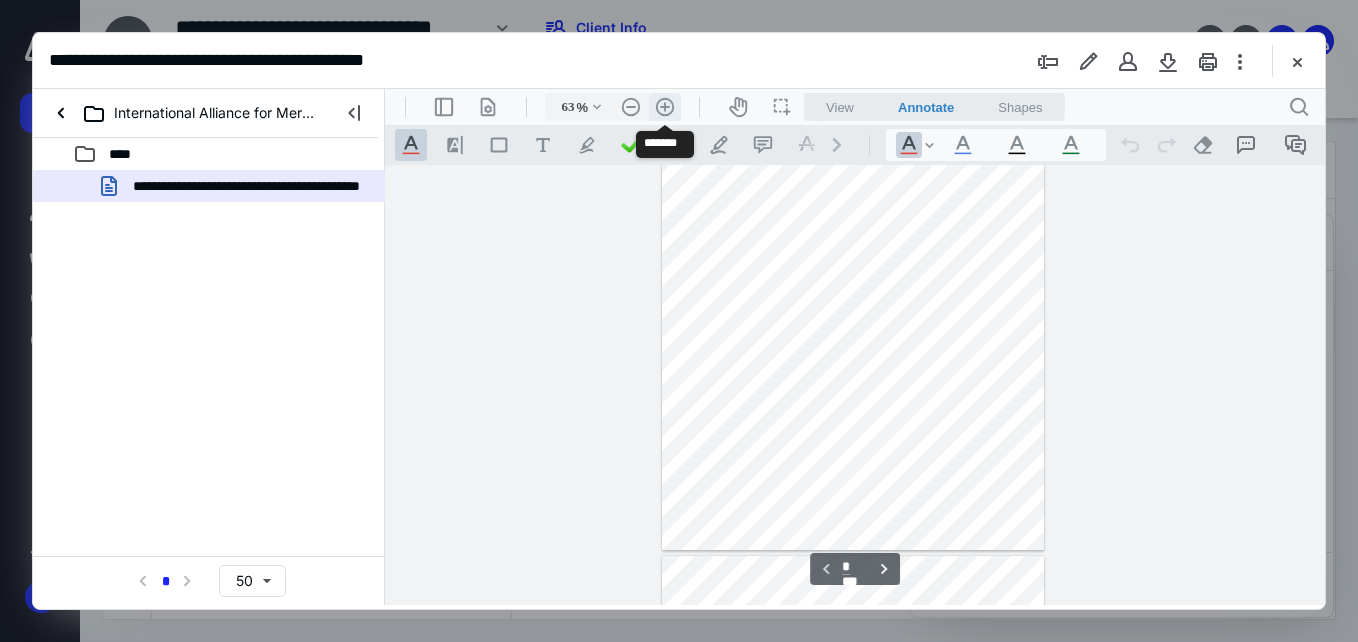 click on ".cls-1{fill:#abb0c4;} icon - header - zoom - in - line" at bounding box center [665, 107] 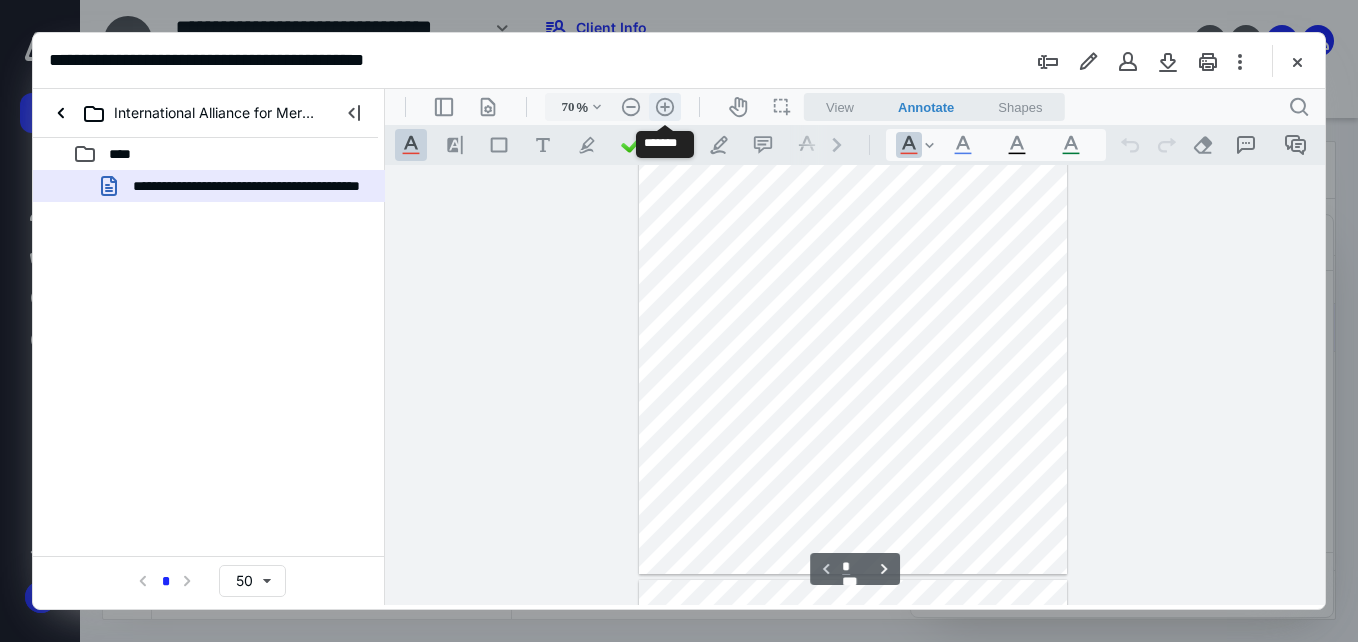 click on ".cls-1{fill:#abb0c4;} icon - header - zoom - in - line" at bounding box center [665, 107] 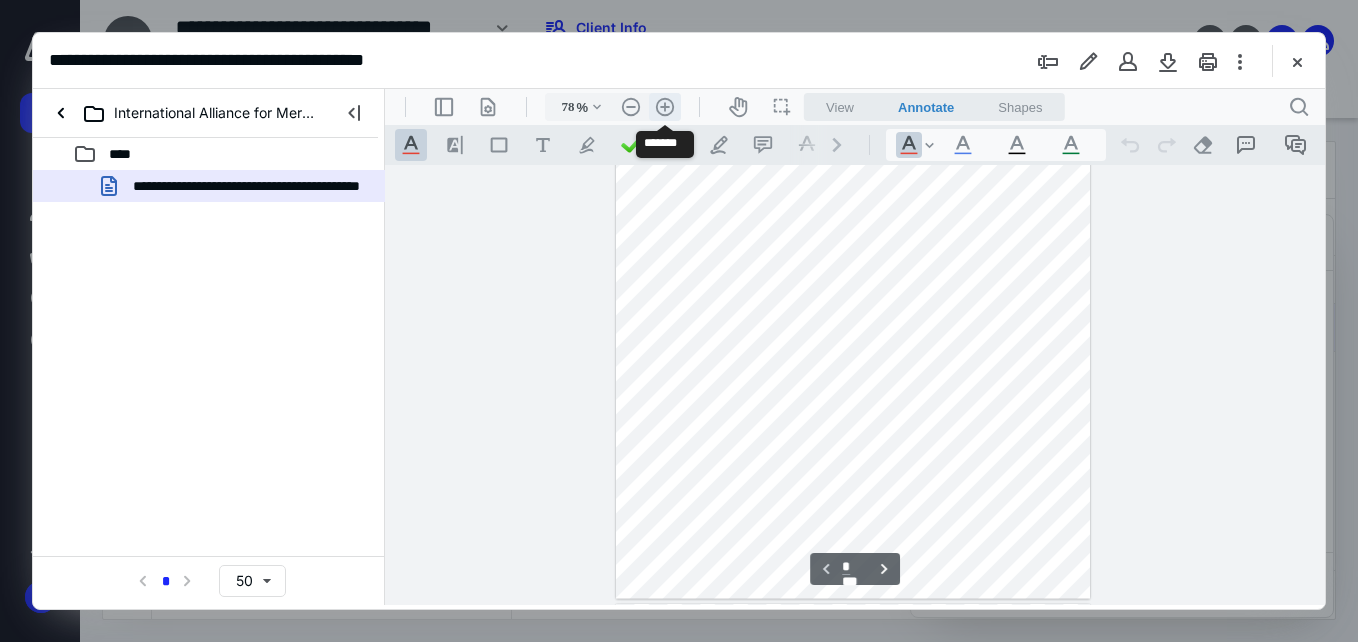 click on ".cls-1{fill:#abb0c4;} icon - header - zoom - in - line" at bounding box center (665, 107) 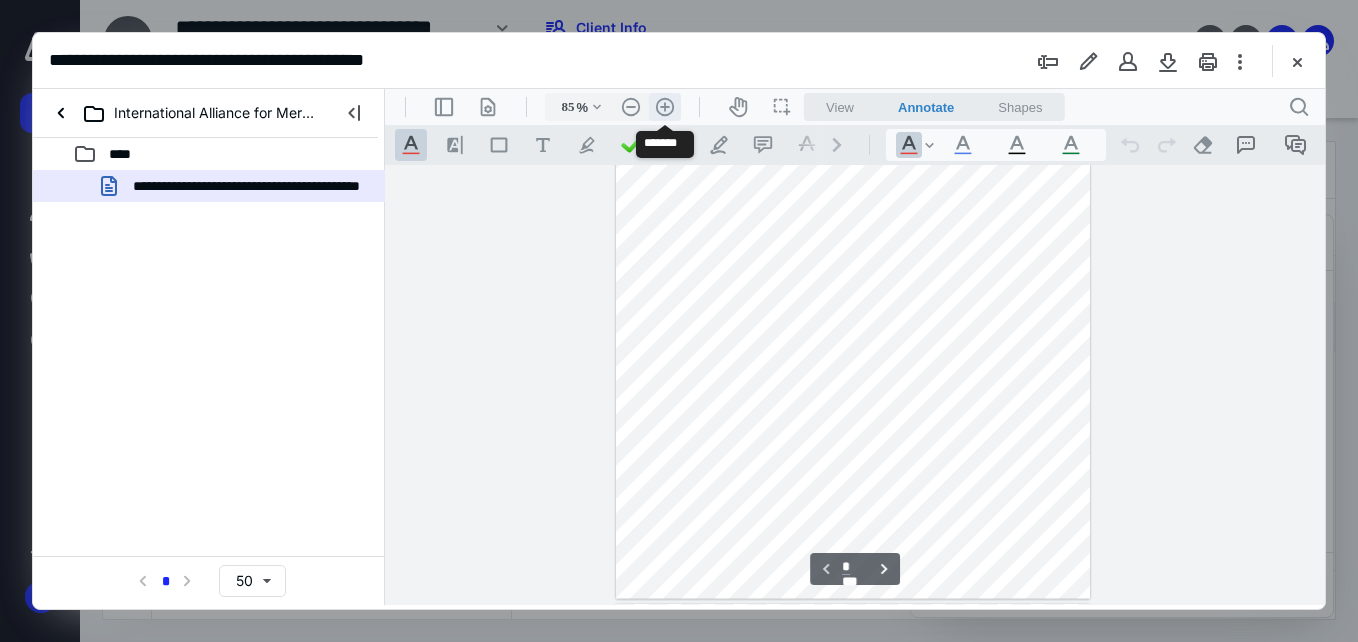 scroll, scrollTop: 218, scrollLeft: 0, axis: vertical 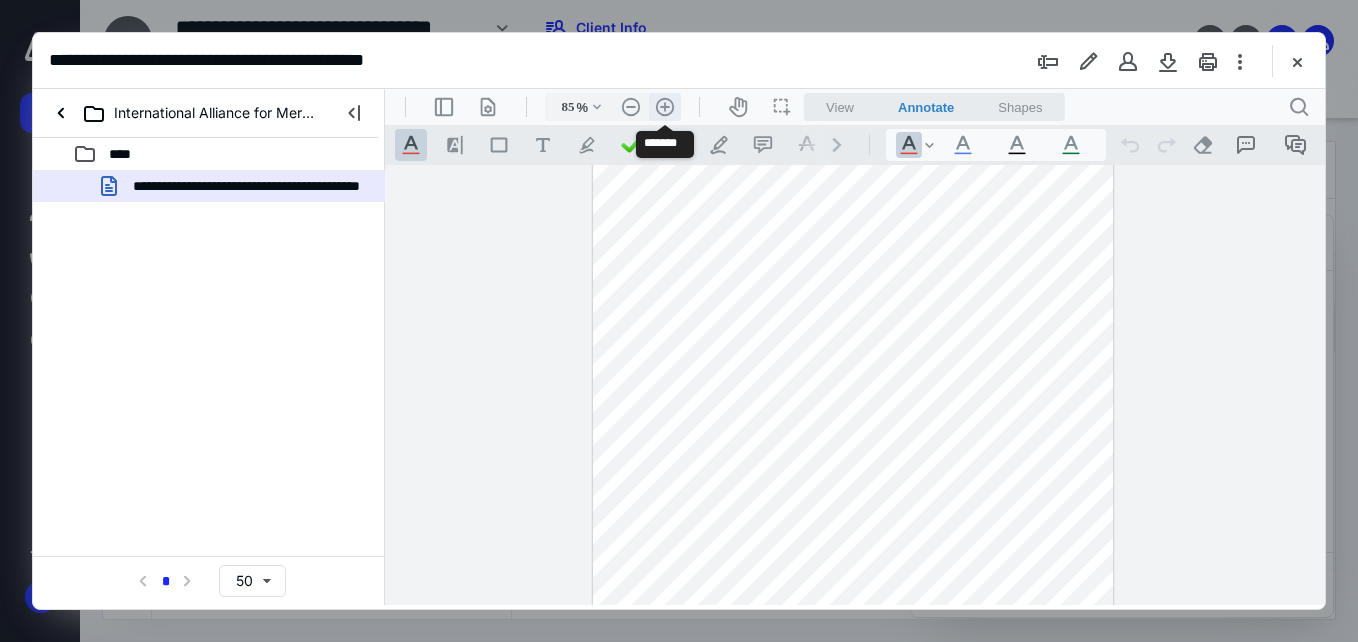 click on ".cls-1{fill:#abb0c4;} icon - header - zoom - in - line" at bounding box center [665, 107] 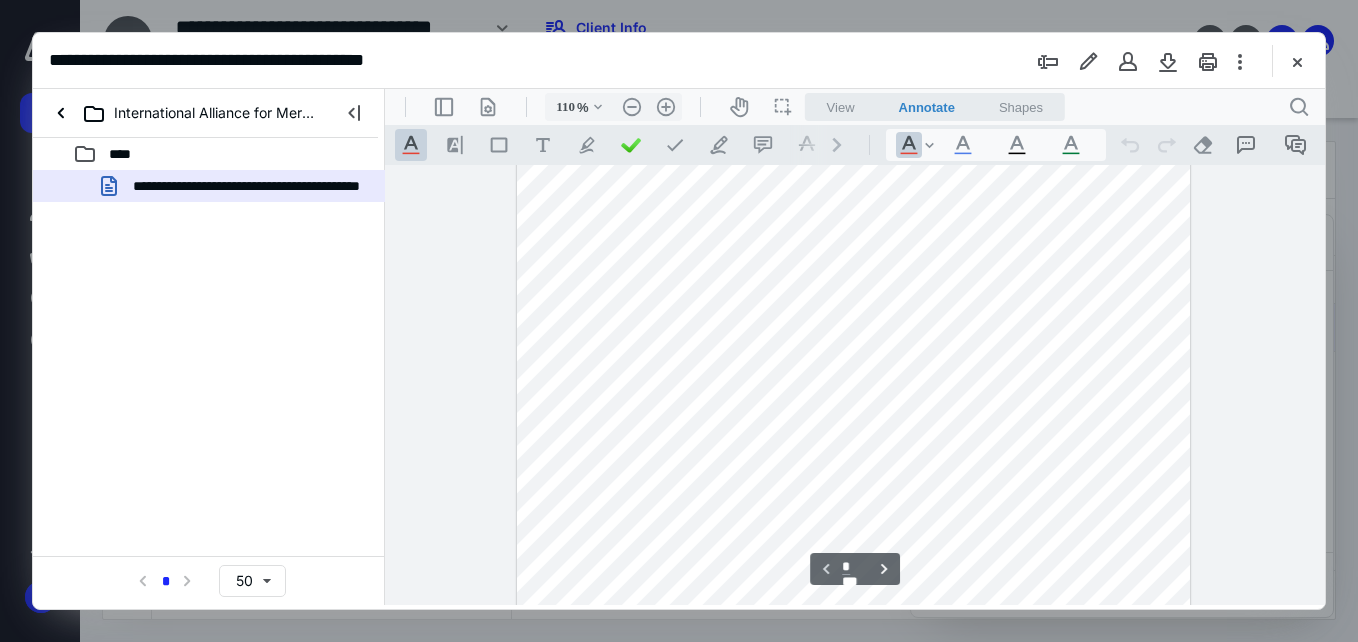 scroll, scrollTop: 436, scrollLeft: 0, axis: vertical 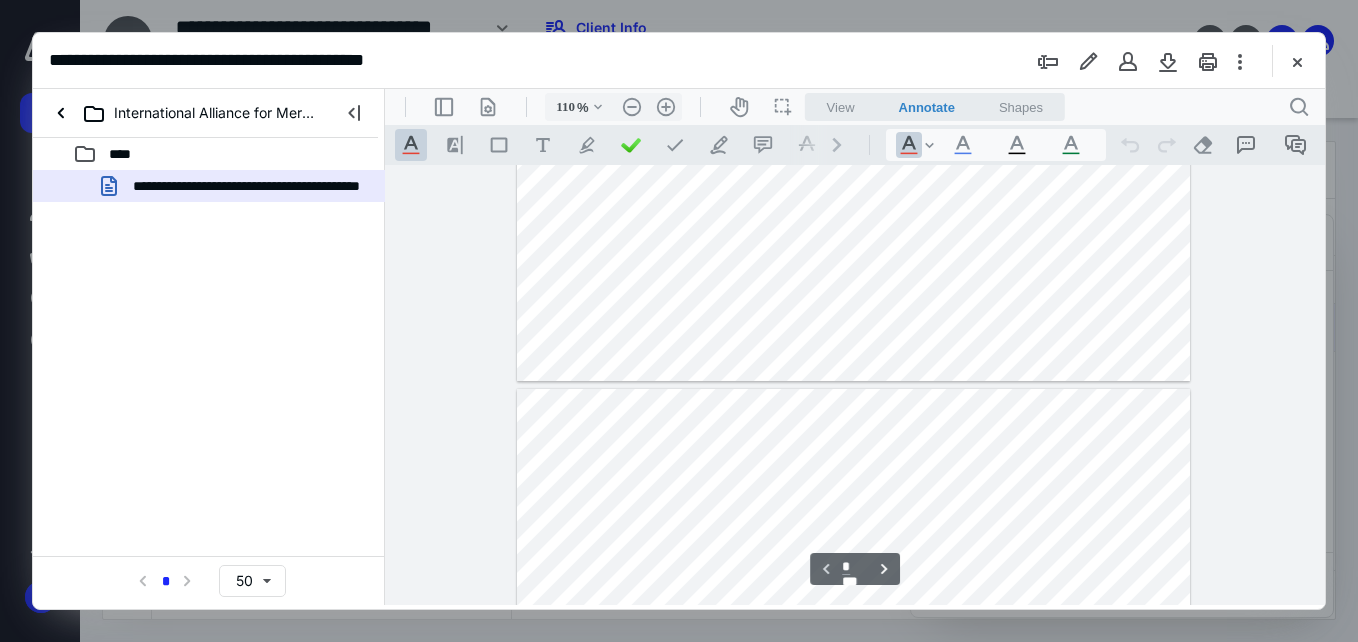 type on "*" 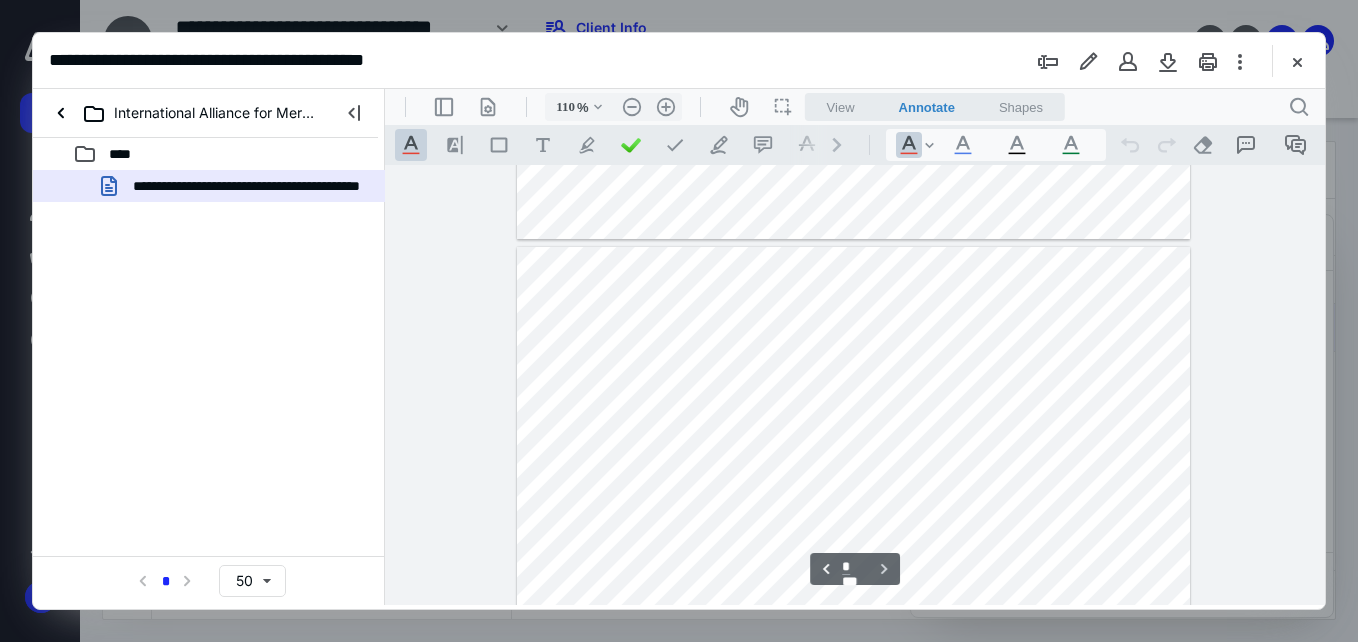 scroll, scrollTop: 836, scrollLeft: 0, axis: vertical 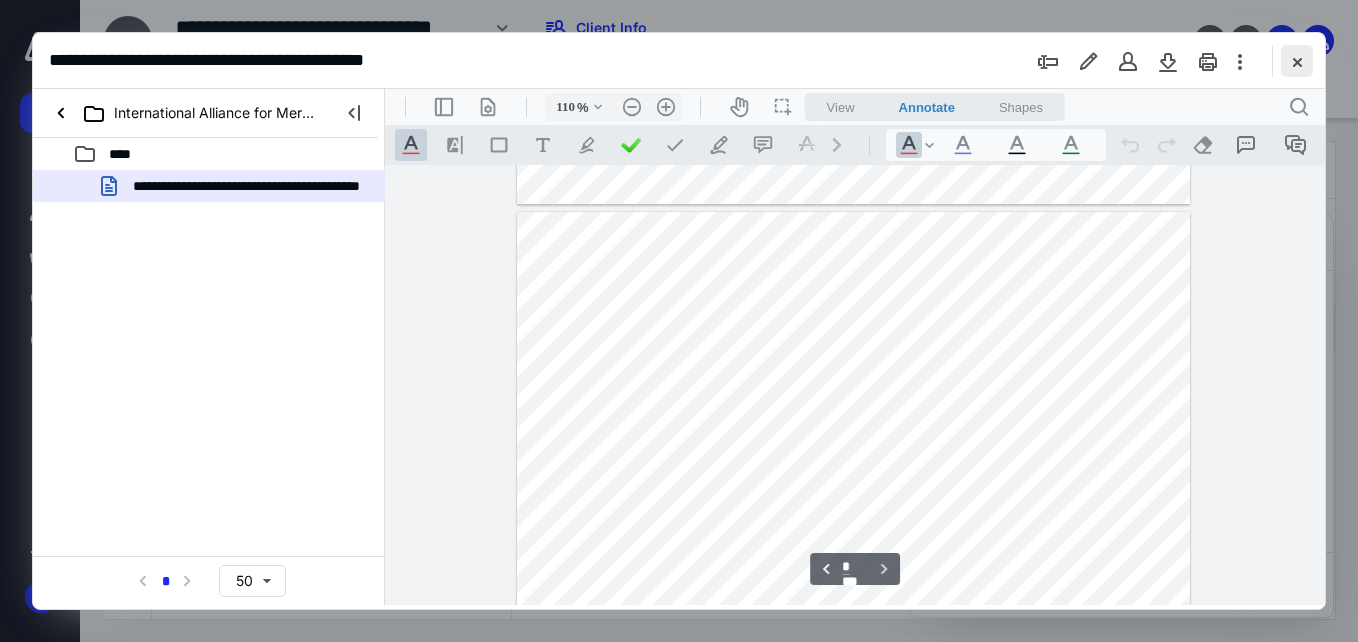 click at bounding box center [1297, 61] 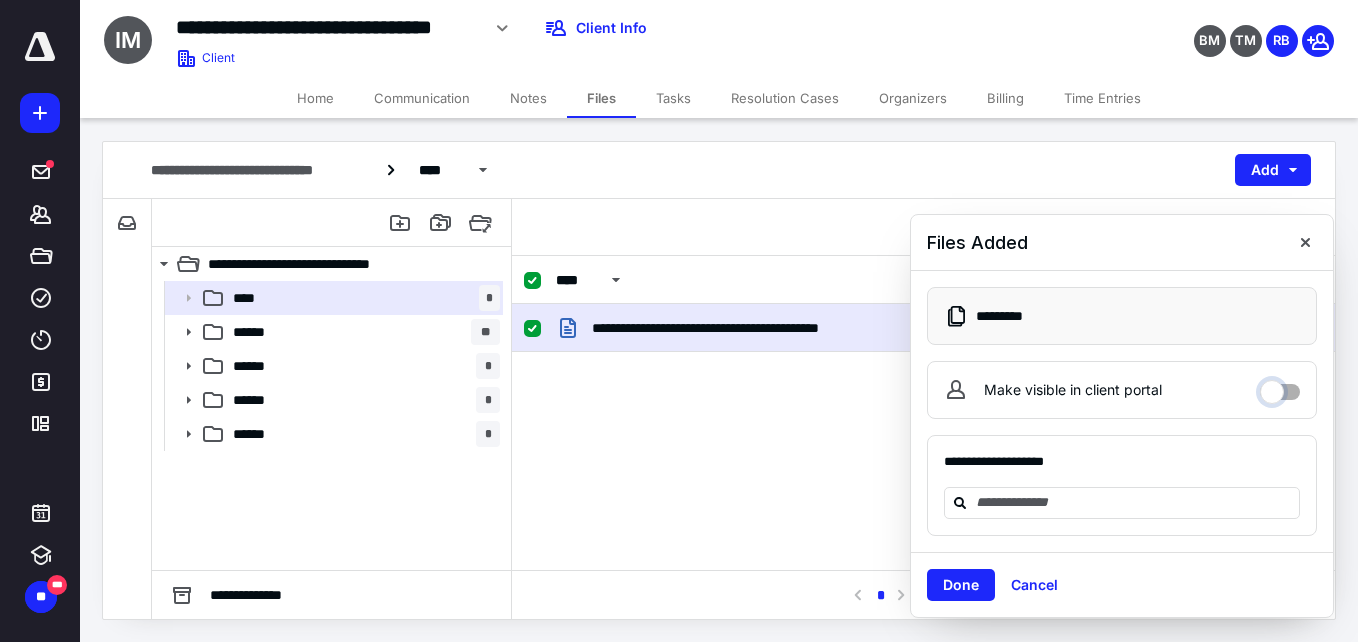 click on "Make visible in client portal" at bounding box center [1280, 387] 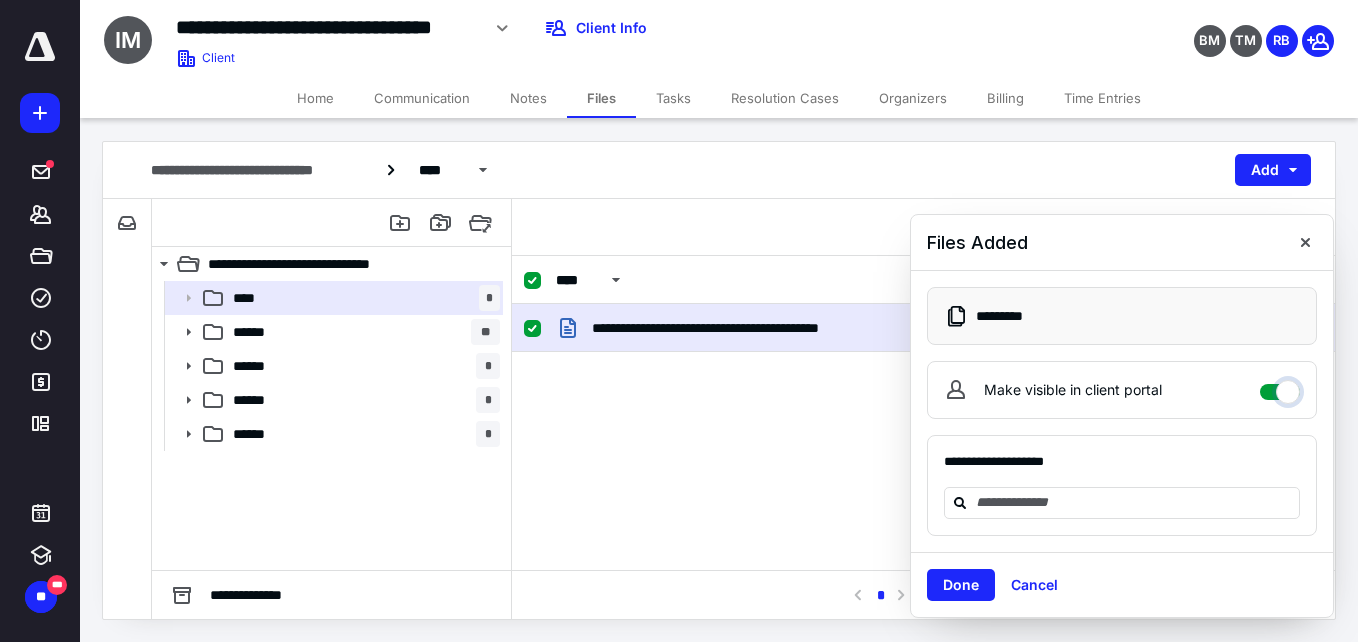 checkbox on "****" 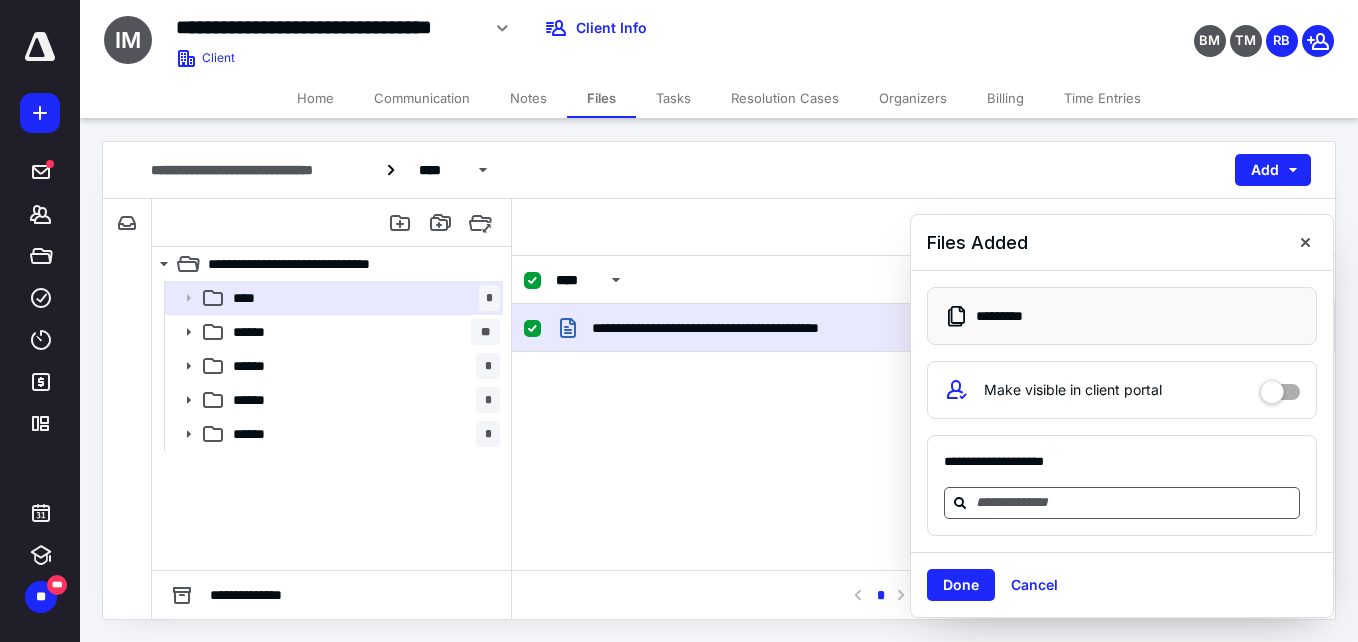 click at bounding box center [1134, 502] 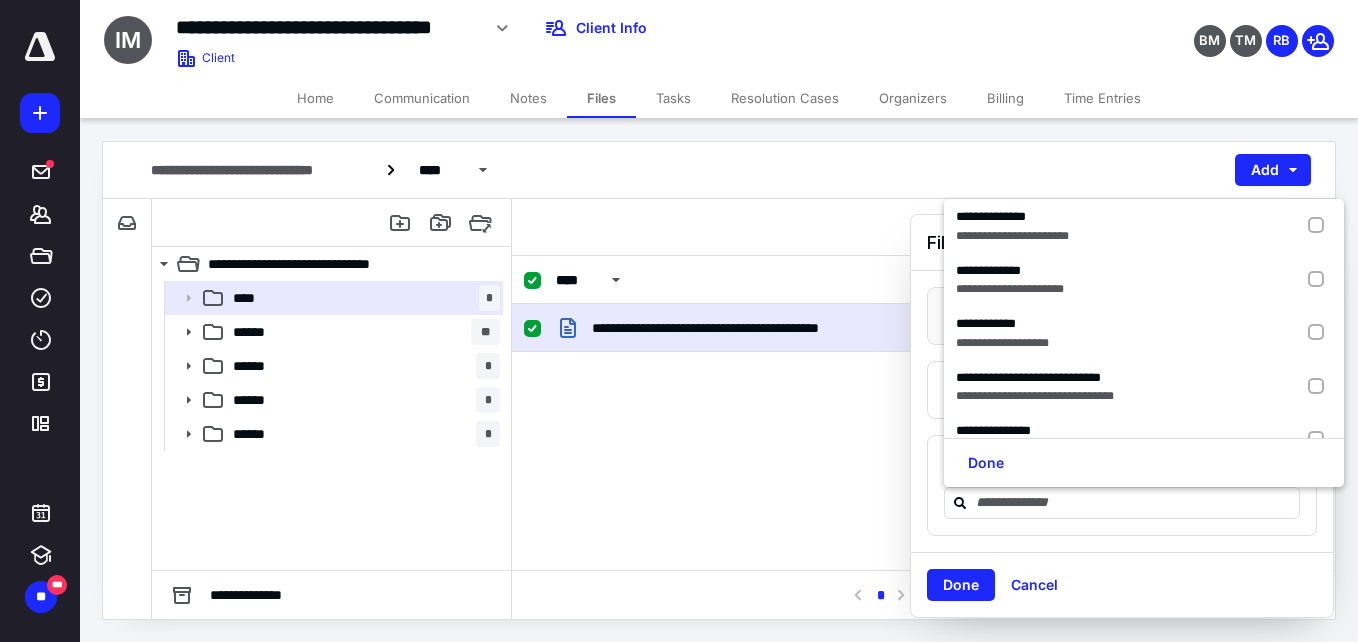 scroll, scrollTop: 78, scrollLeft: 0, axis: vertical 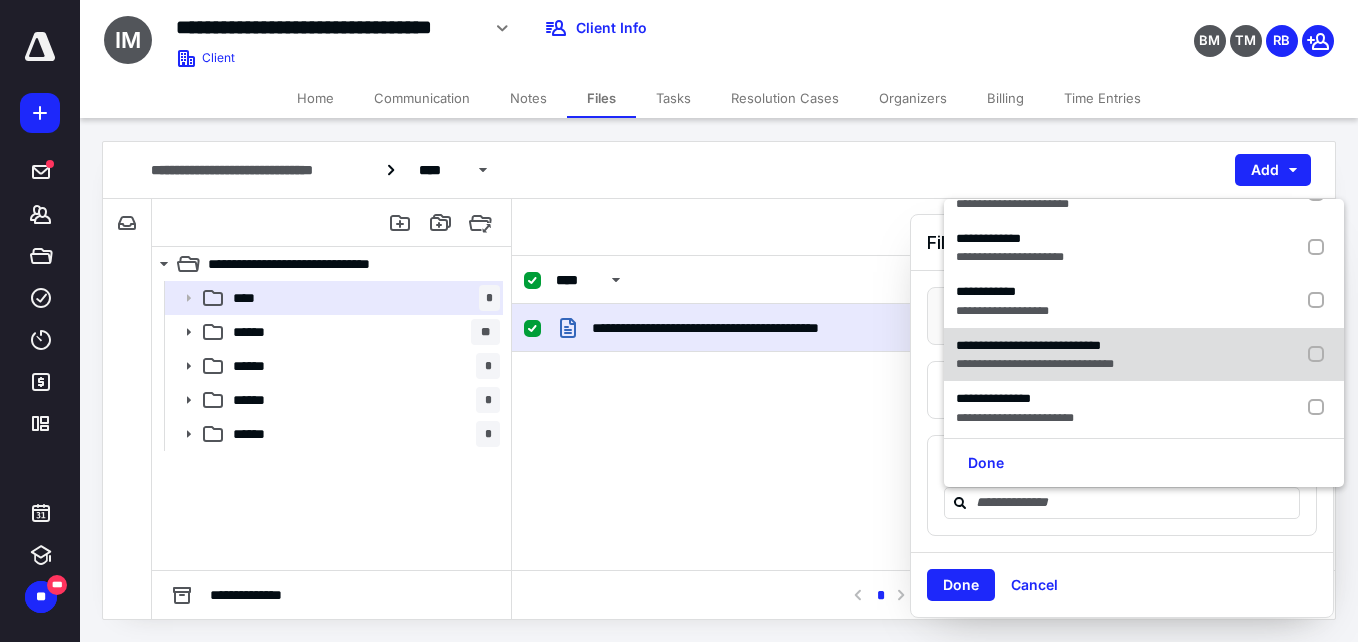 click at bounding box center (1320, 355) 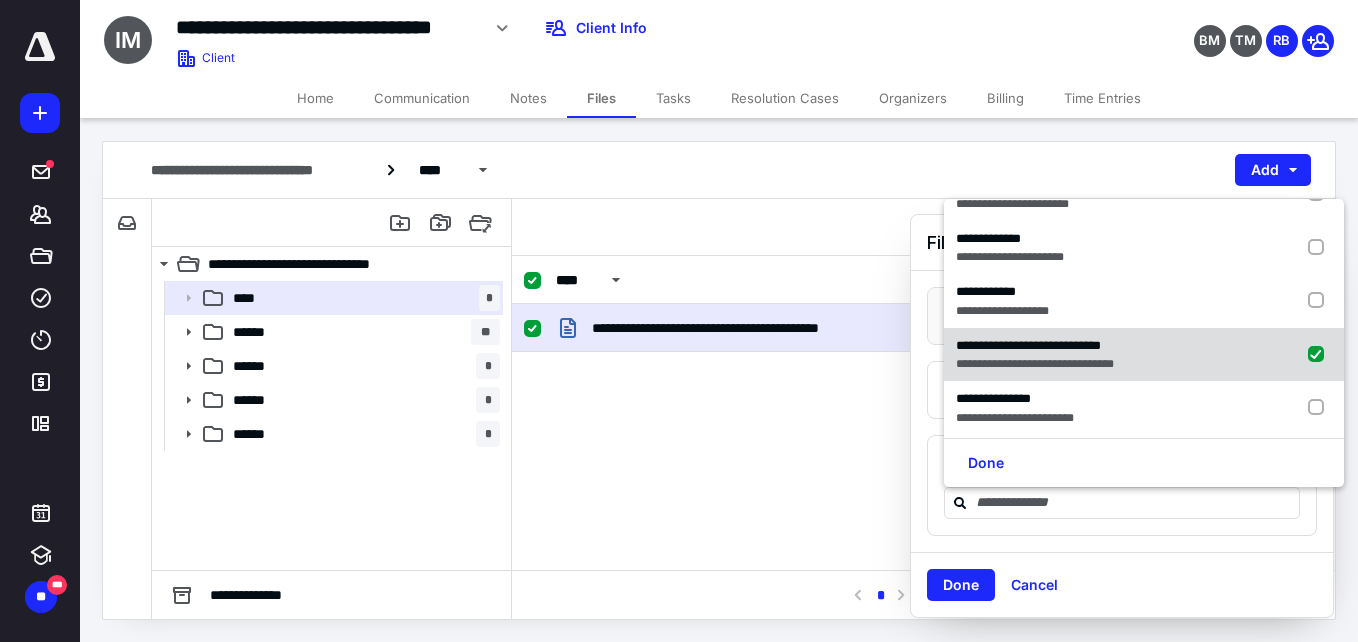 checkbox on "true" 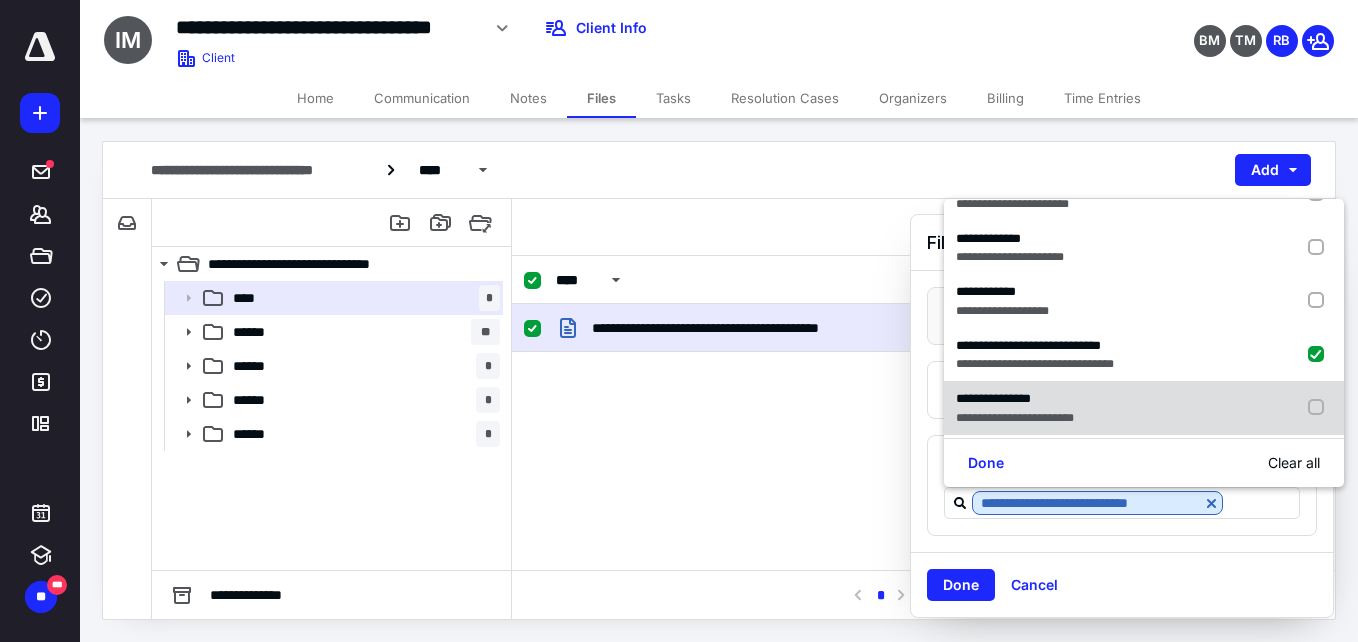 click at bounding box center (1320, 408) 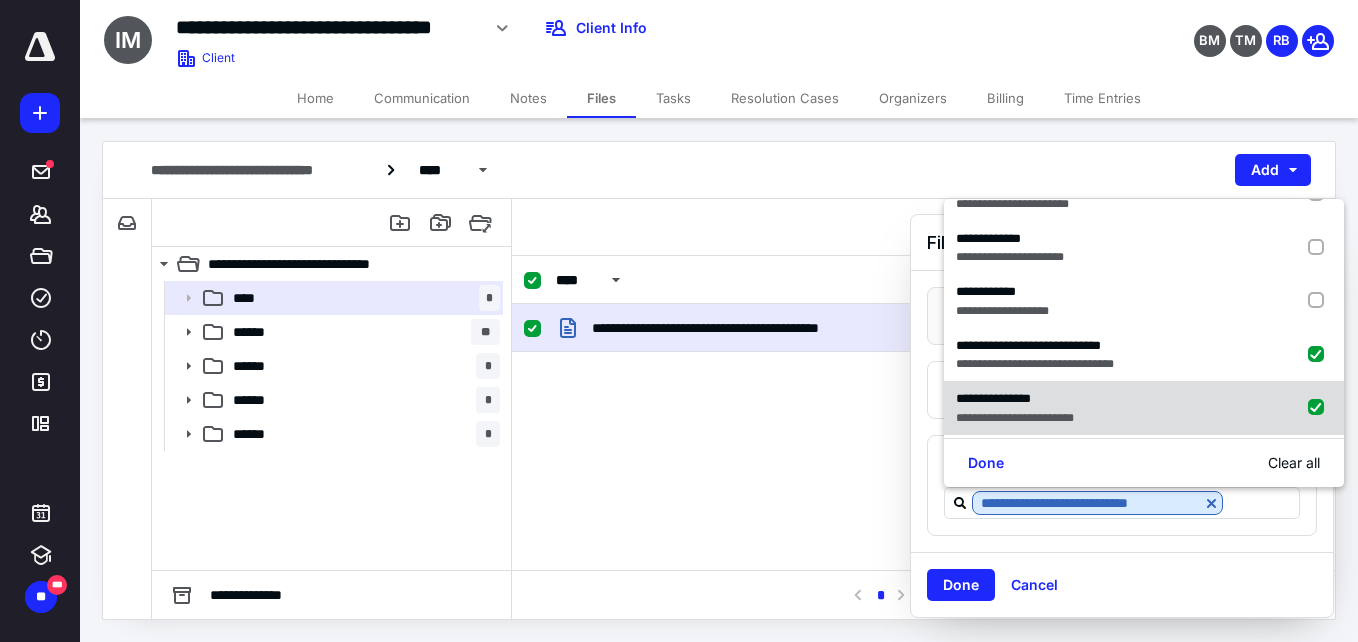checkbox on "true" 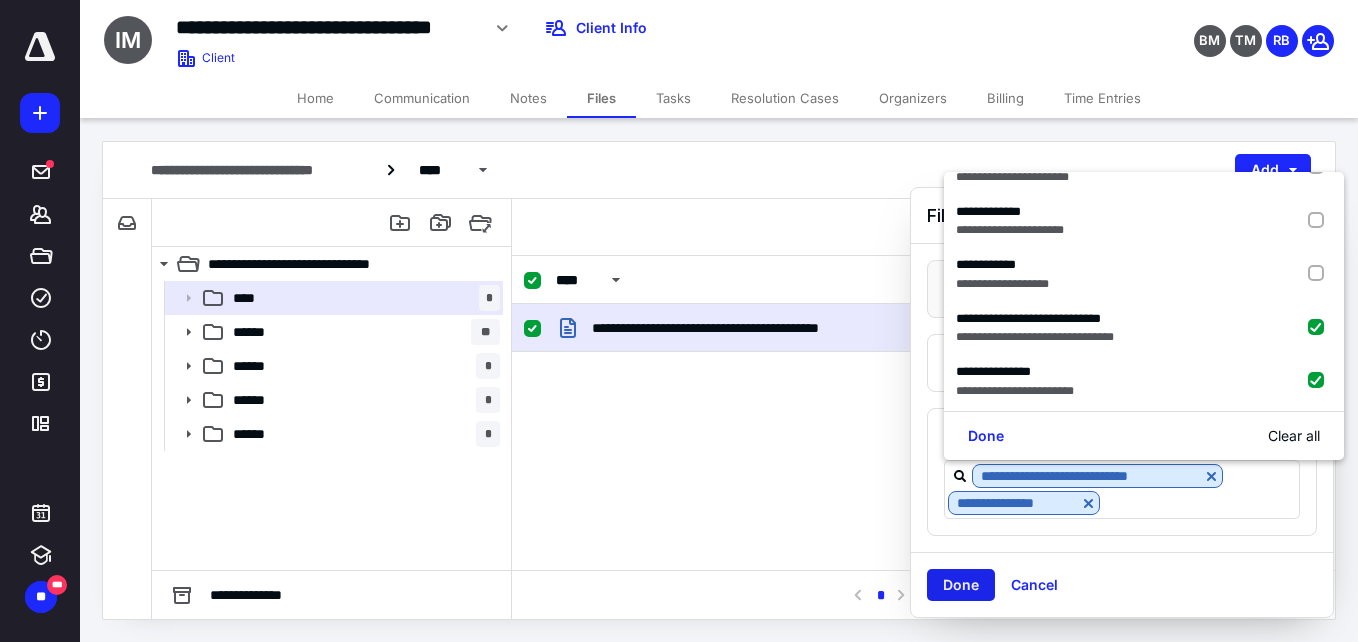 click on "Done" at bounding box center [961, 585] 